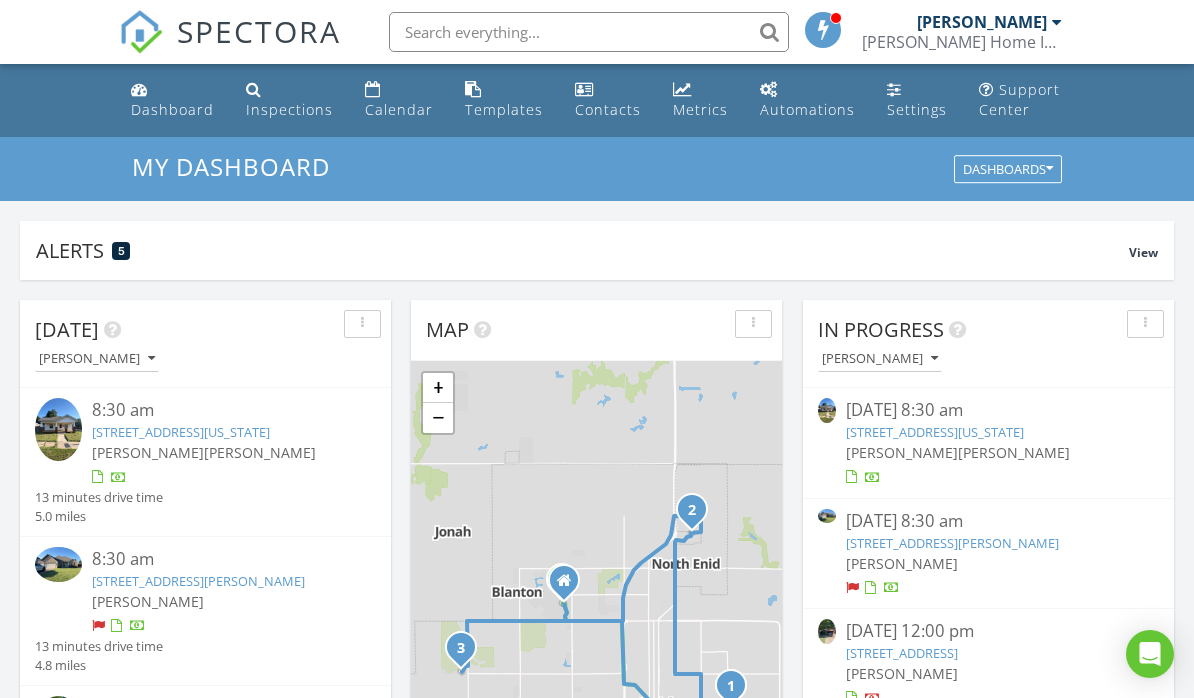 scroll, scrollTop: 1069, scrollLeft: 0, axis: vertical 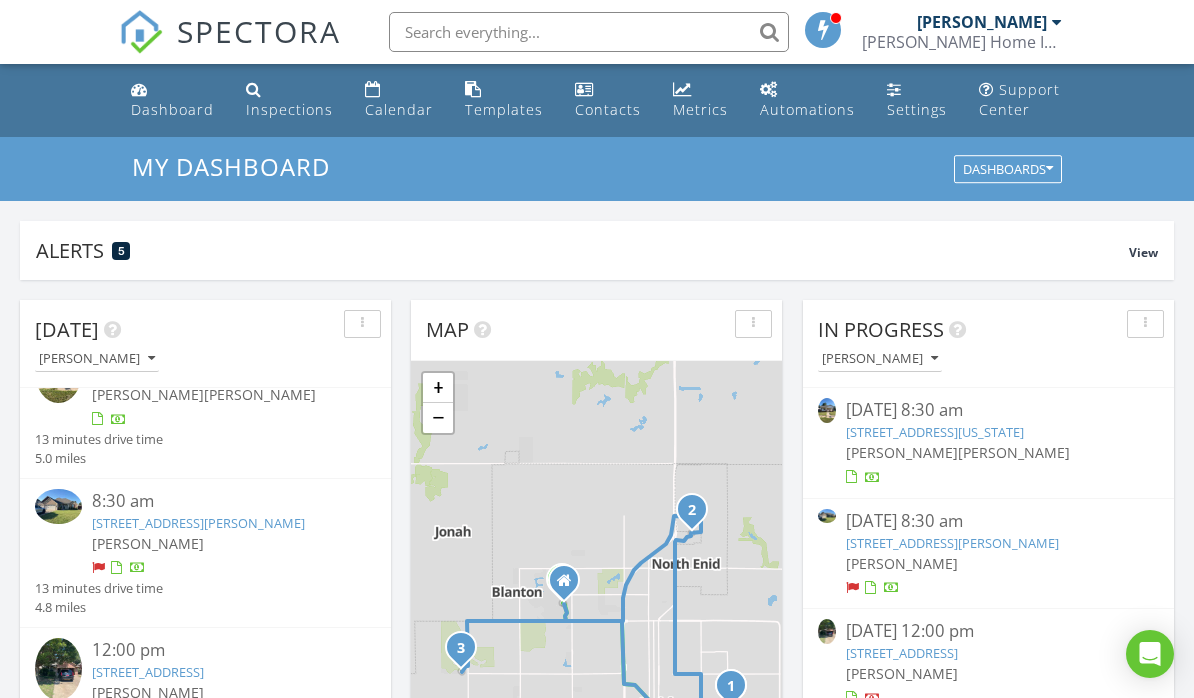 click on "Inspections" at bounding box center (289, 109) 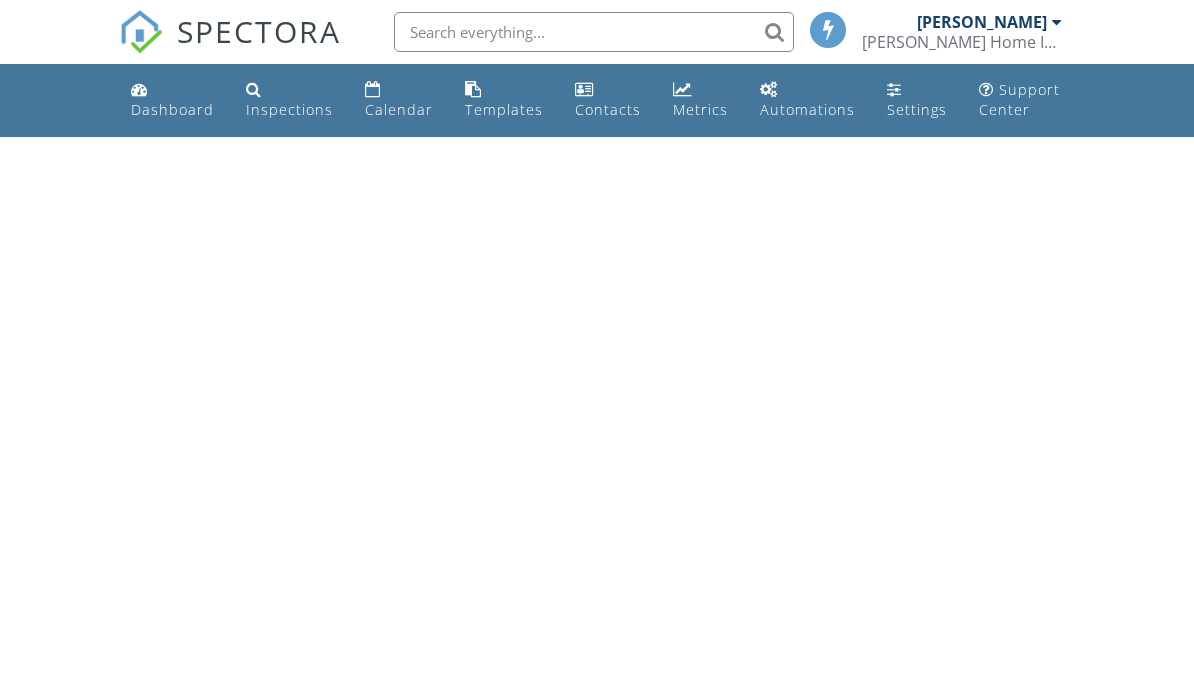 scroll, scrollTop: 0, scrollLeft: 0, axis: both 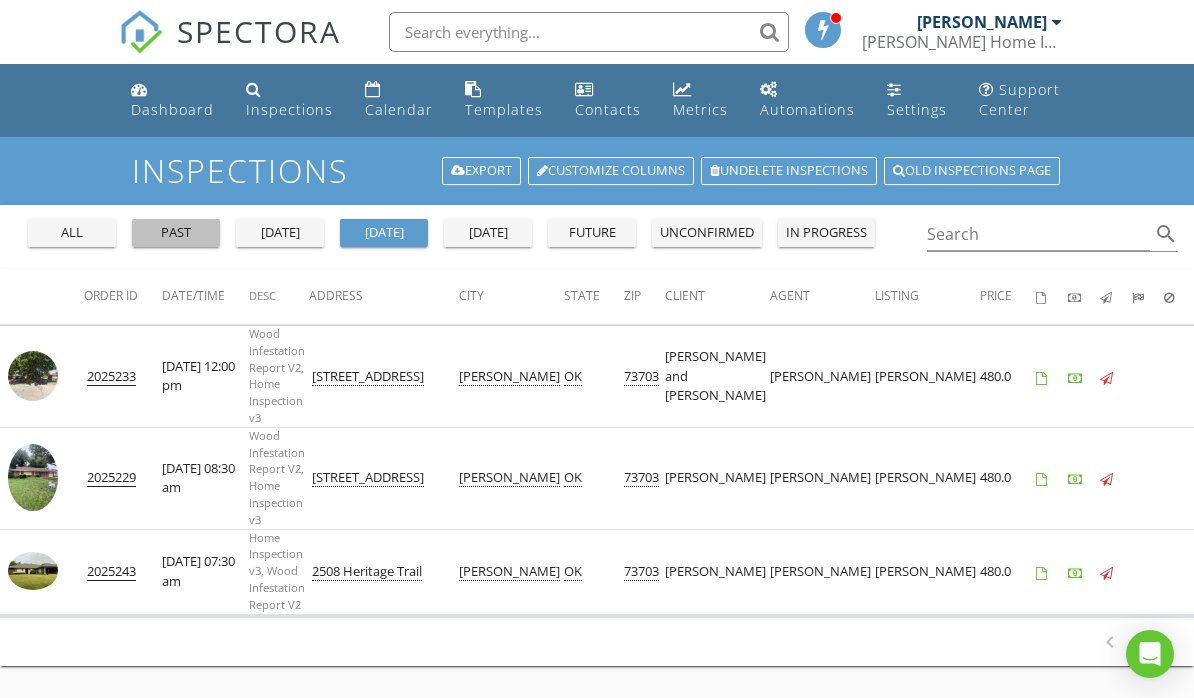 click on "past" at bounding box center (176, 233) 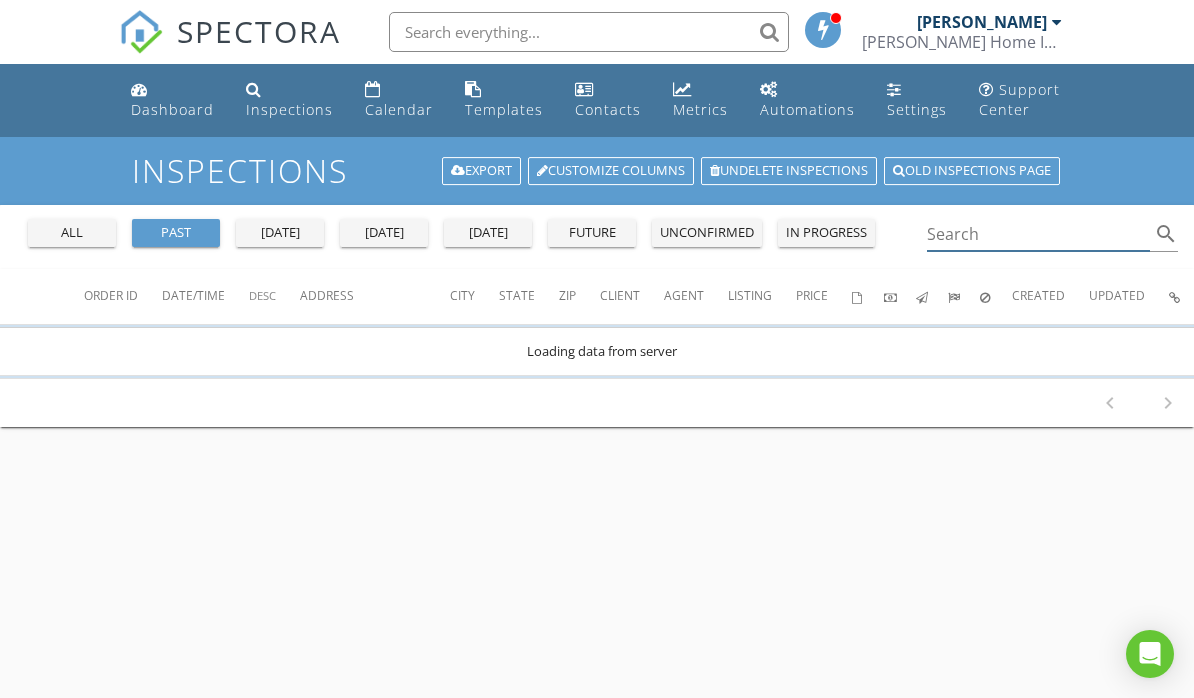 click at bounding box center (1038, 234) 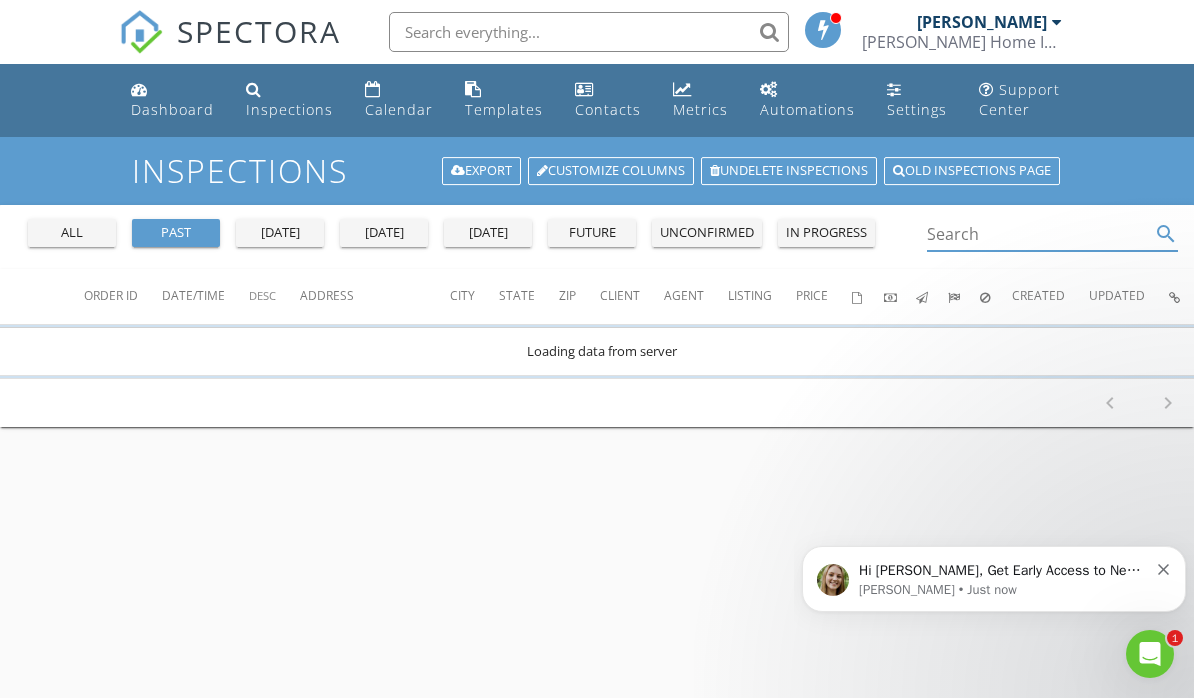 scroll, scrollTop: 0, scrollLeft: 0, axis: both 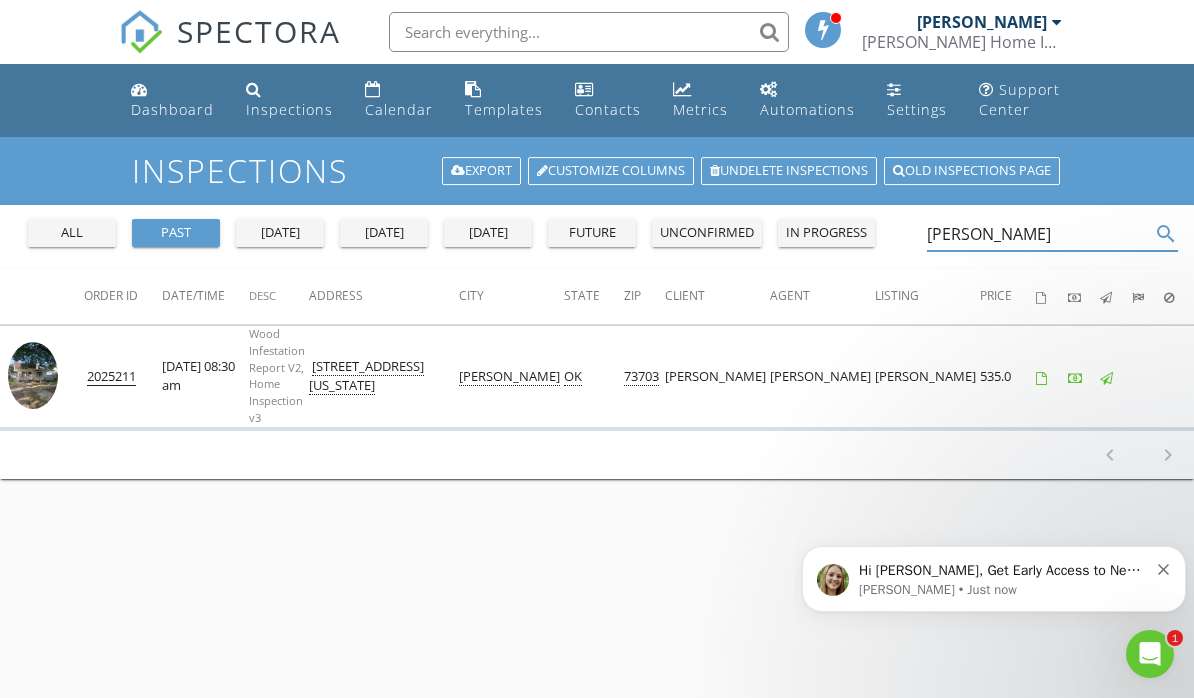 click at bounding box center [33, 375] 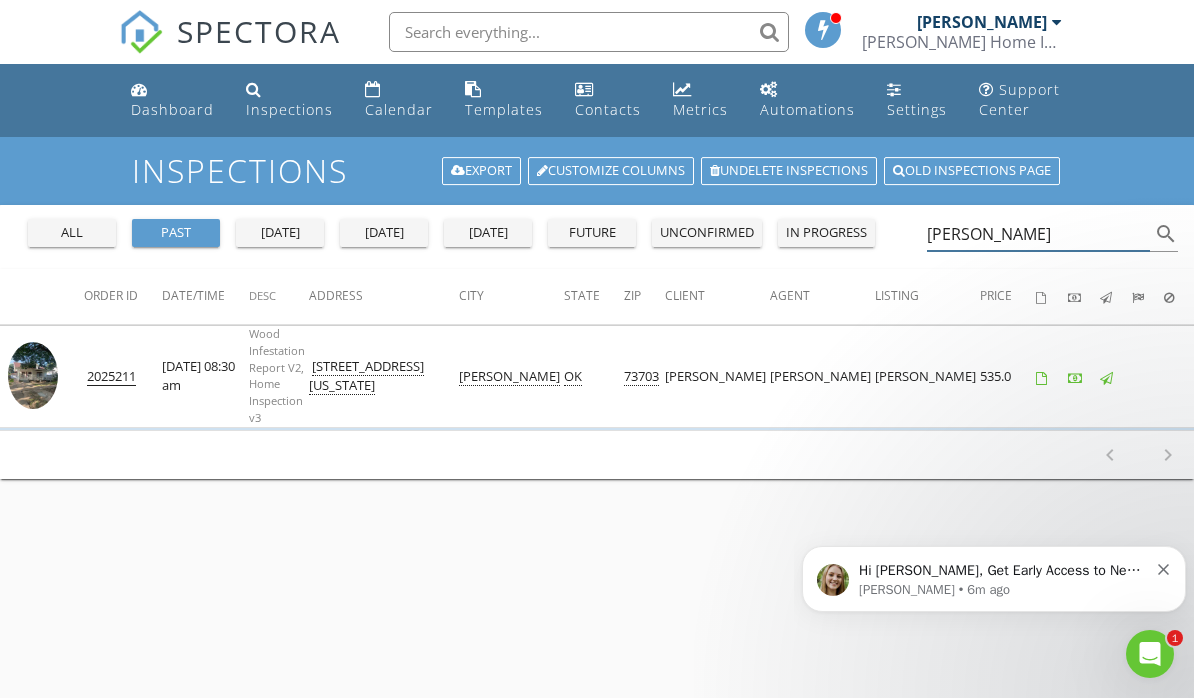 click on "sizemore" at bounding box center (1038, 234) 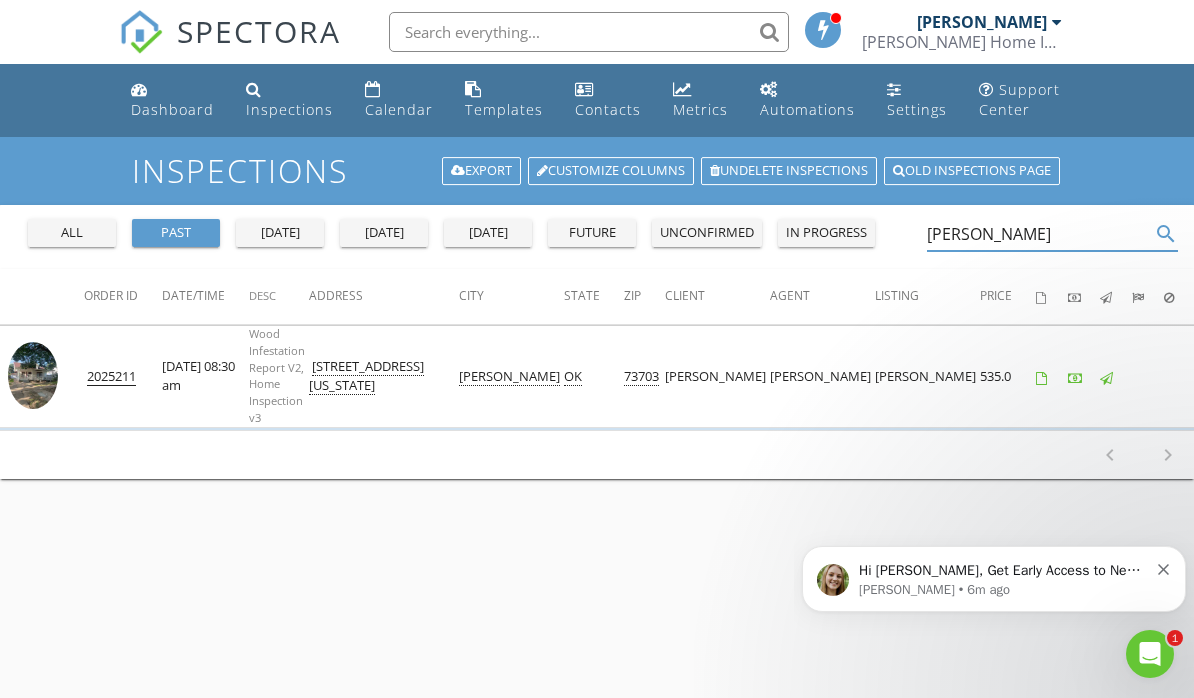 click on "Megan • 6m ago" at bounding box center [1003, 590] 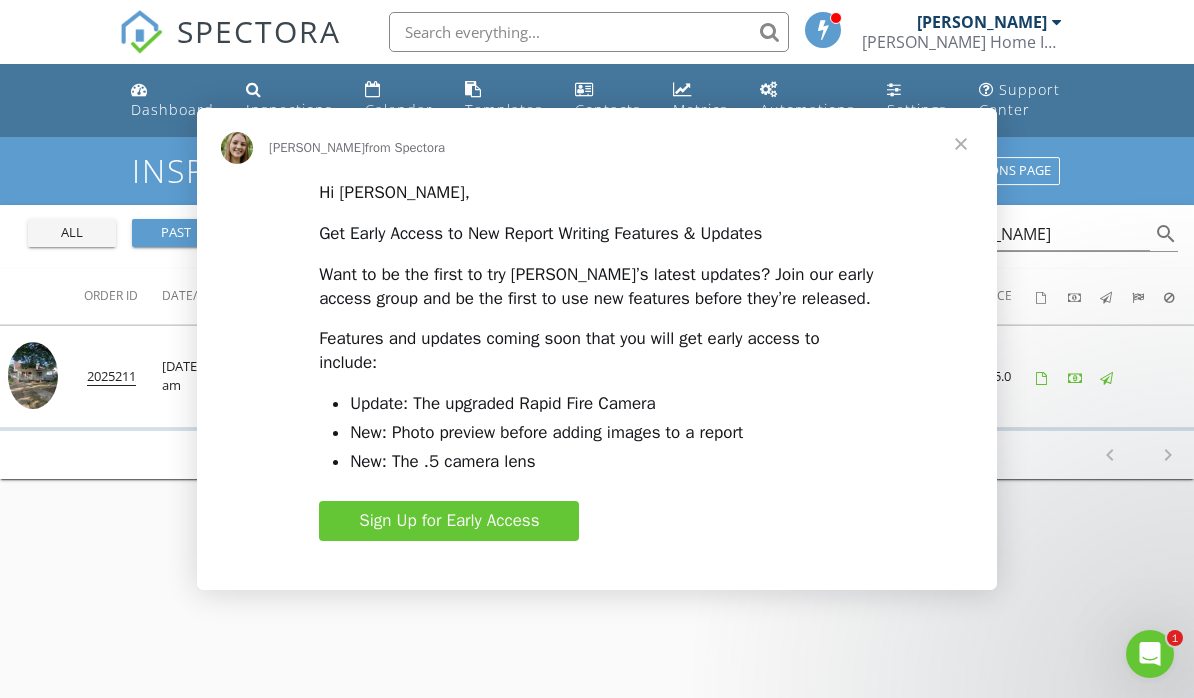 scroll, scrollTop: 0, scrollLeft: 0, axis: both 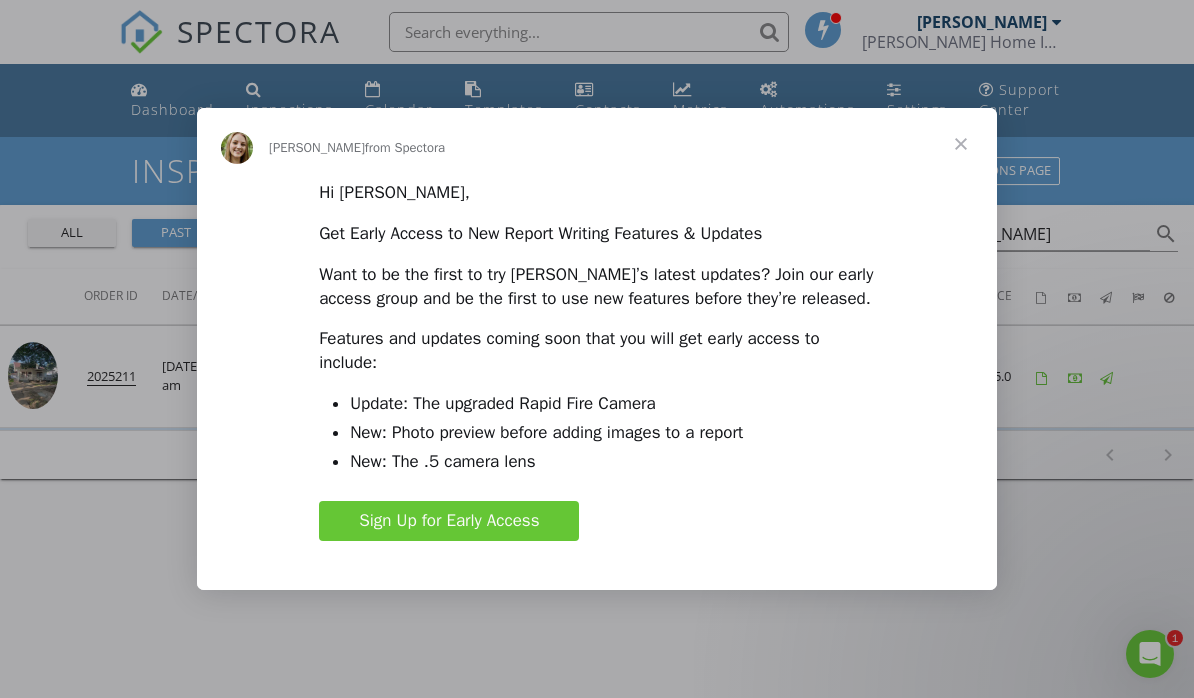 click at bounding box center [961, 144] 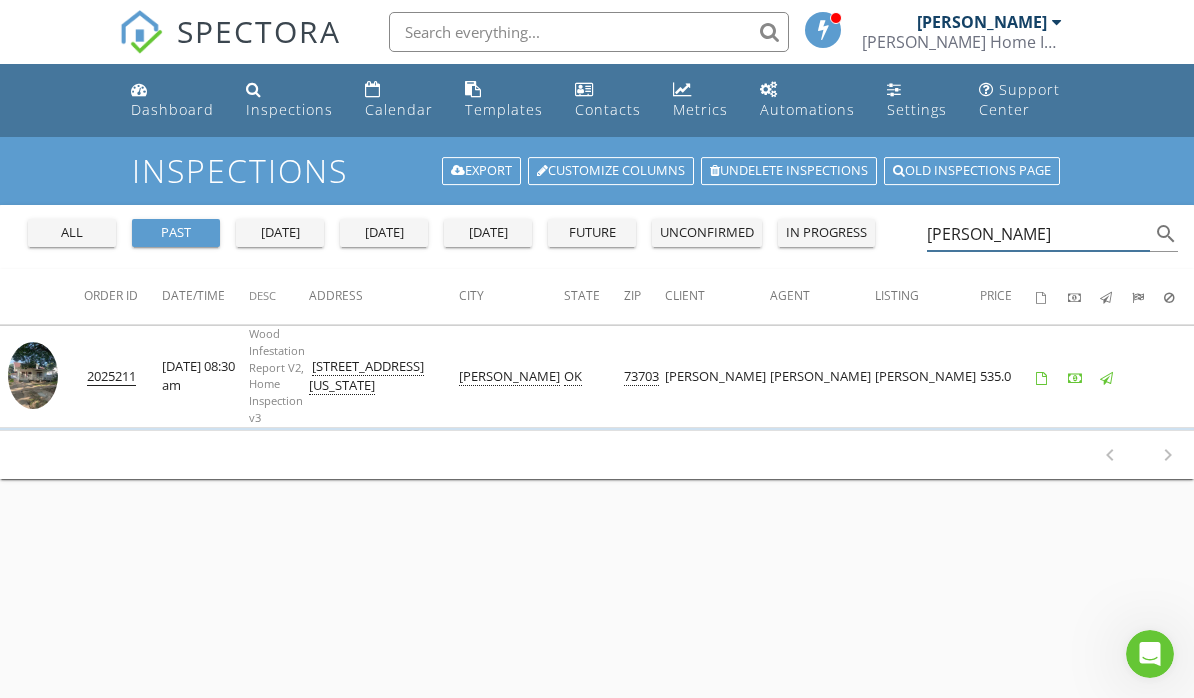 click on "sizemore" at bounding box center [1038, 234] 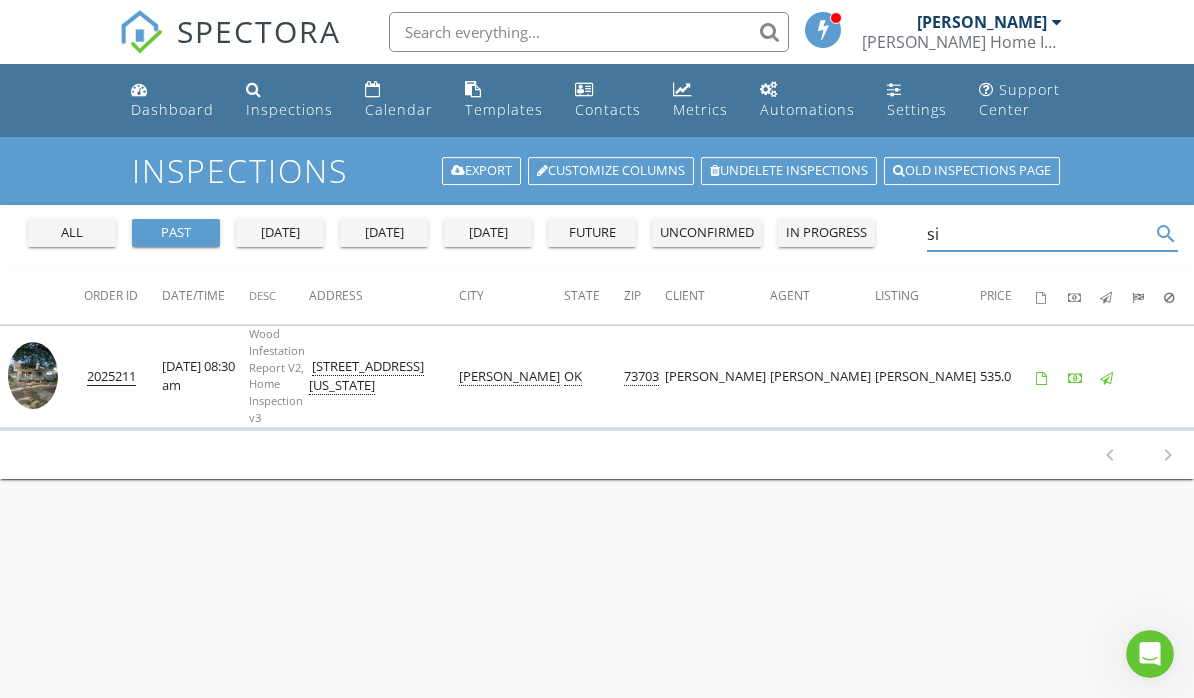 type on "s" 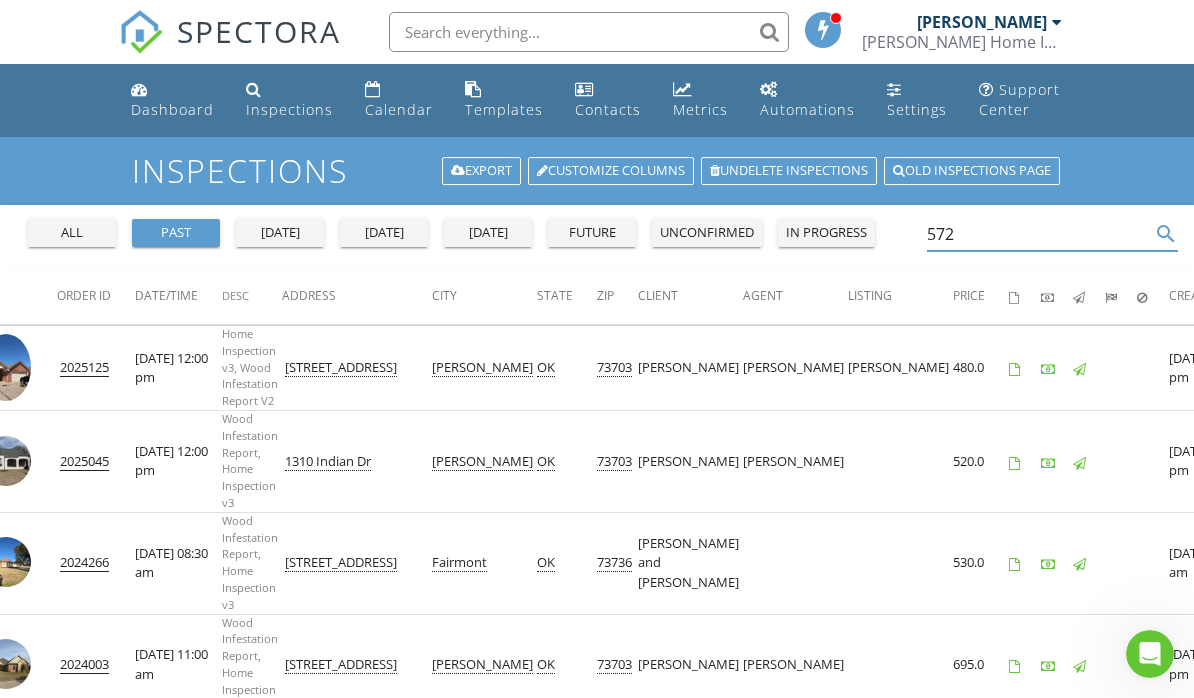 scroll, scrollTop: 0, scrollLeft: 27, axis: horizontal 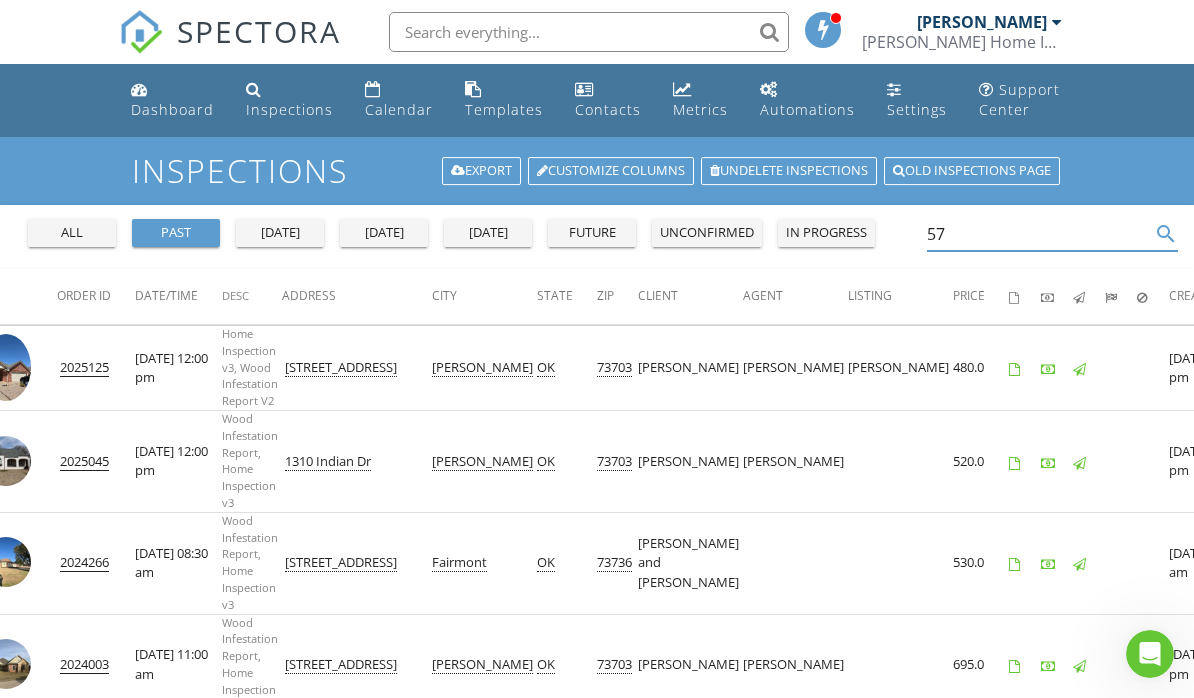 type on "5" 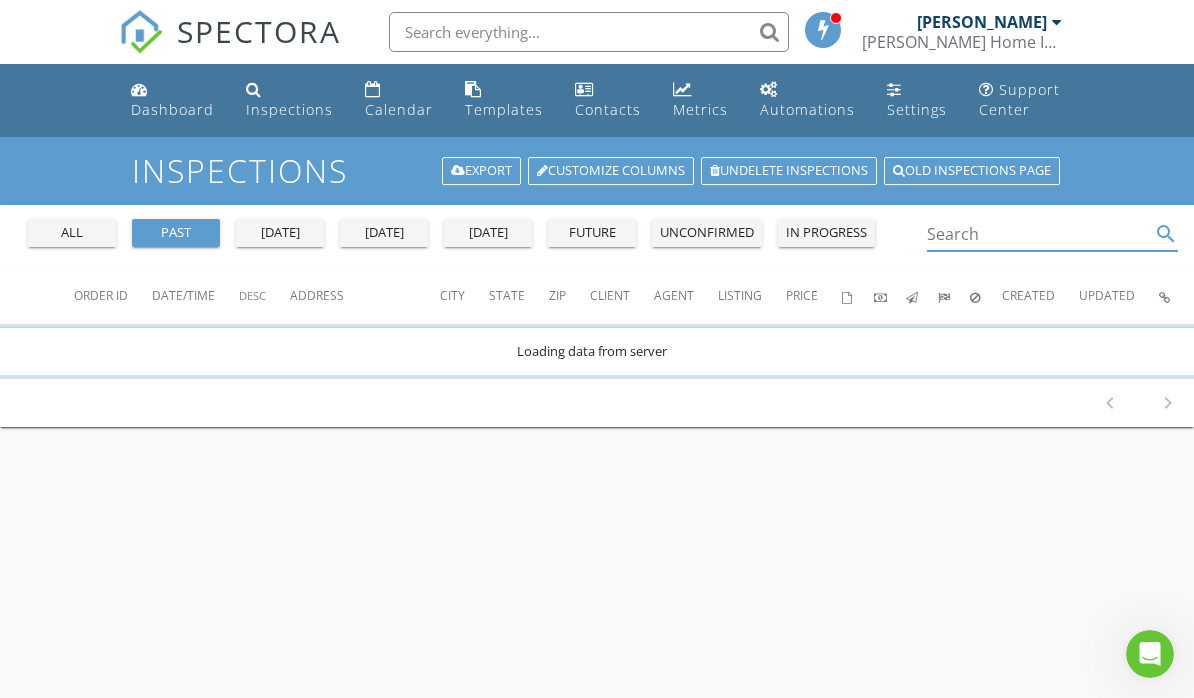 scroll, scrollTop: 0, scrollLeft: 2, axis: horizontal 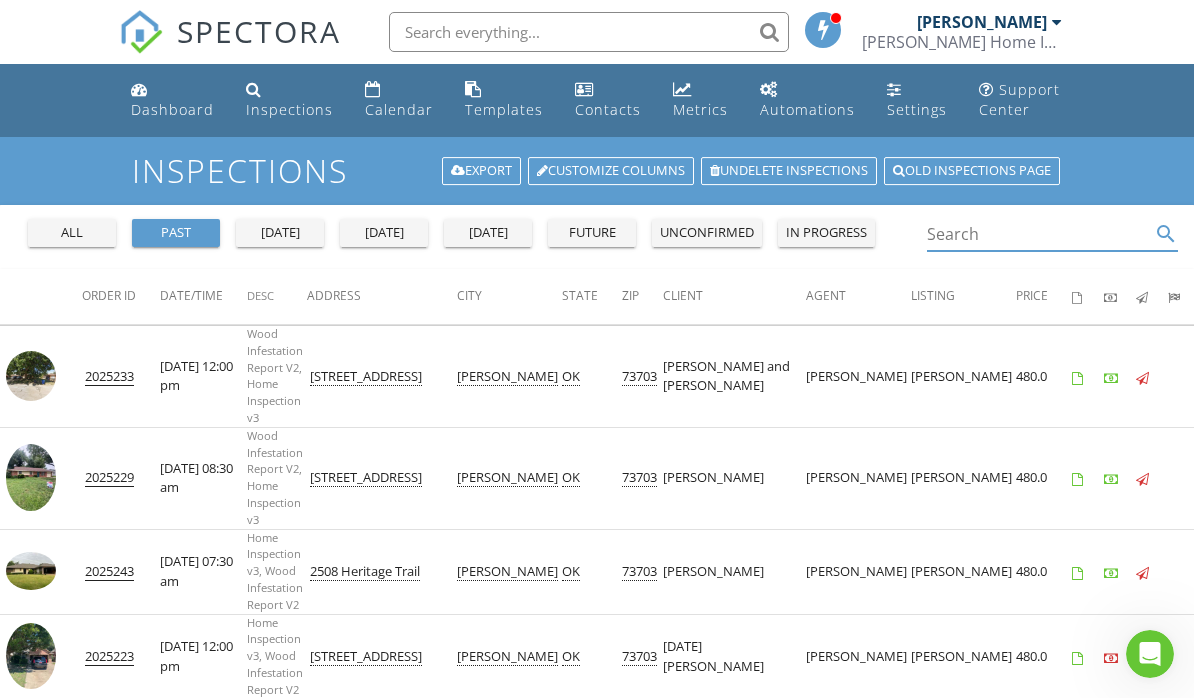 type 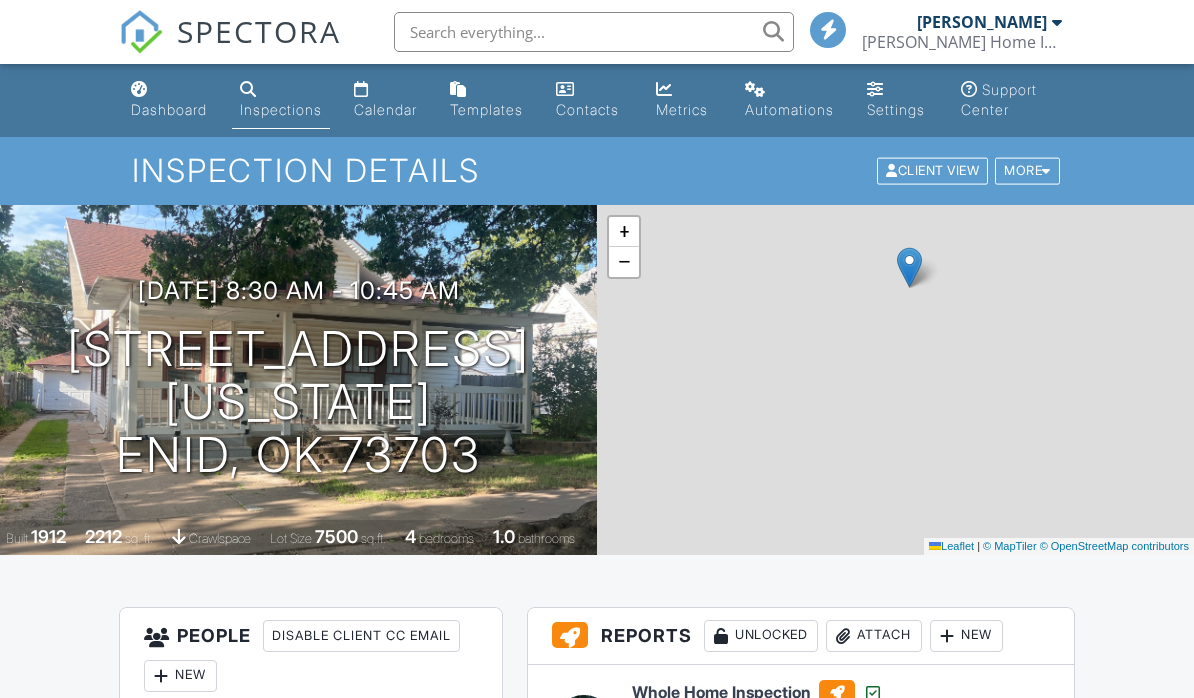 scroll, scrollTop: 0, scrollLeft: 0, axis: both 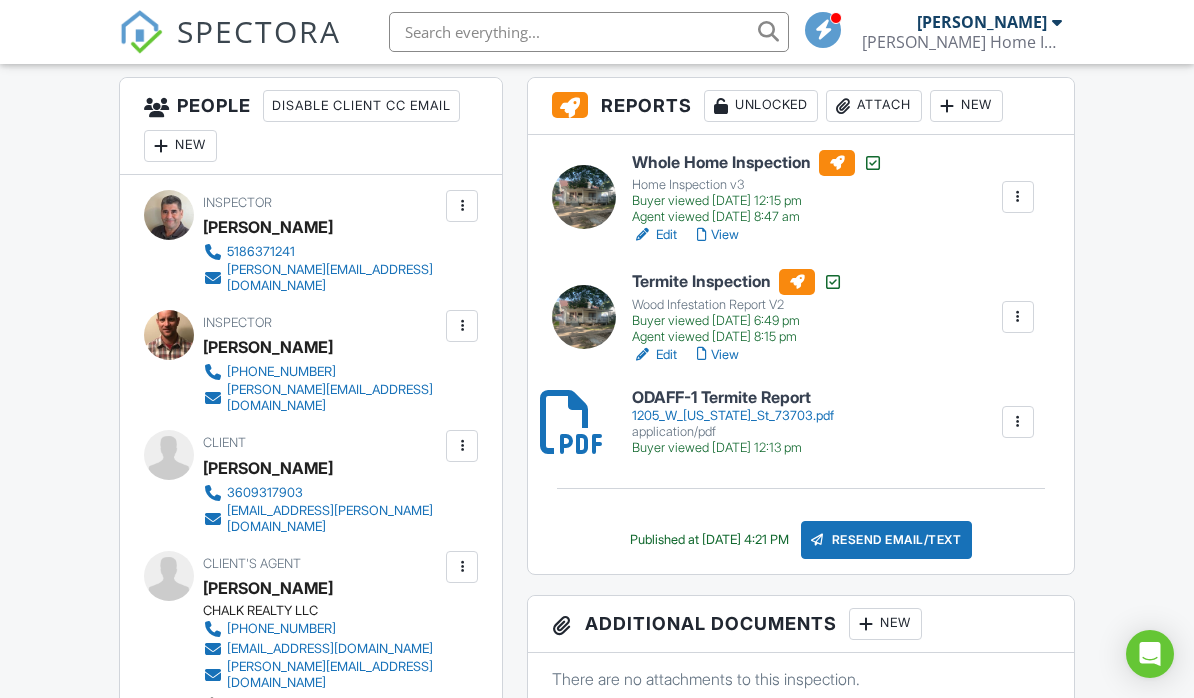 click at bounding box center [462, 446] 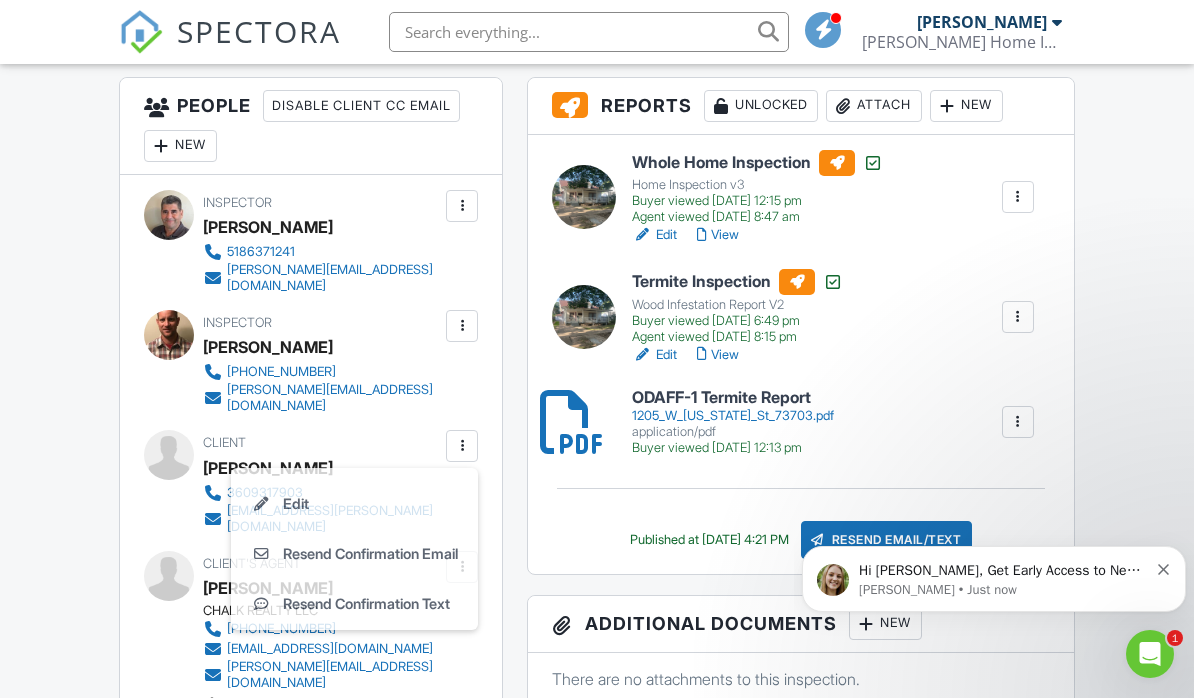 scroll, scrollTop: 0, scrollLeft: 0, axis: both 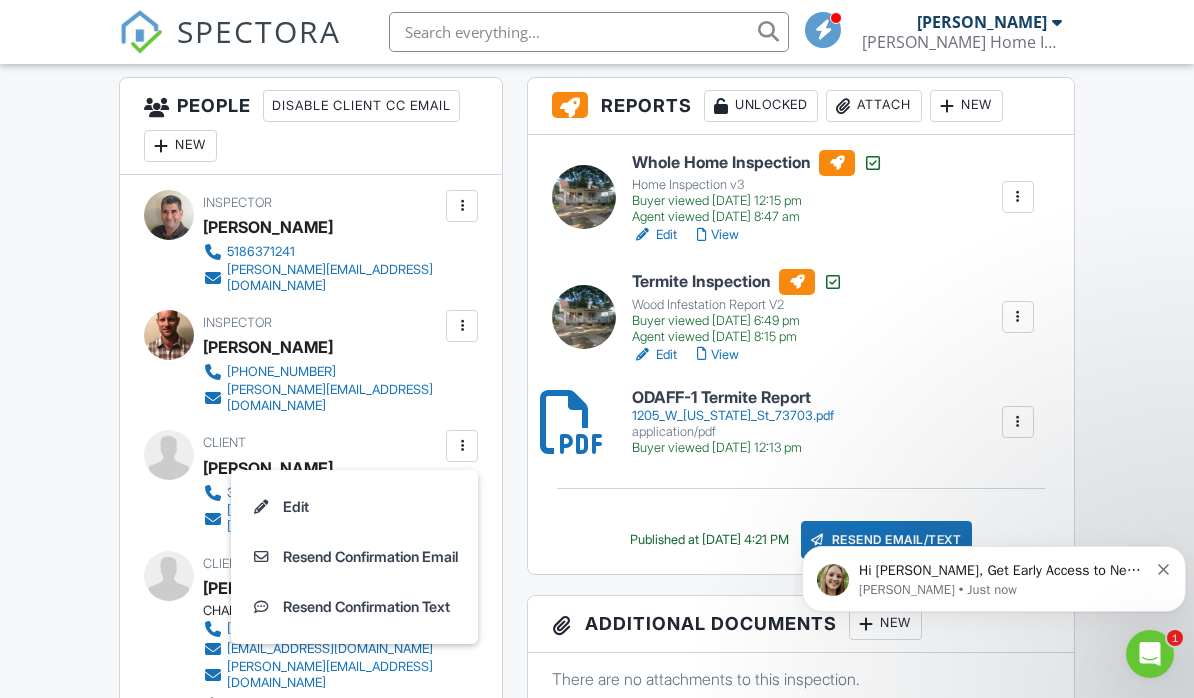click 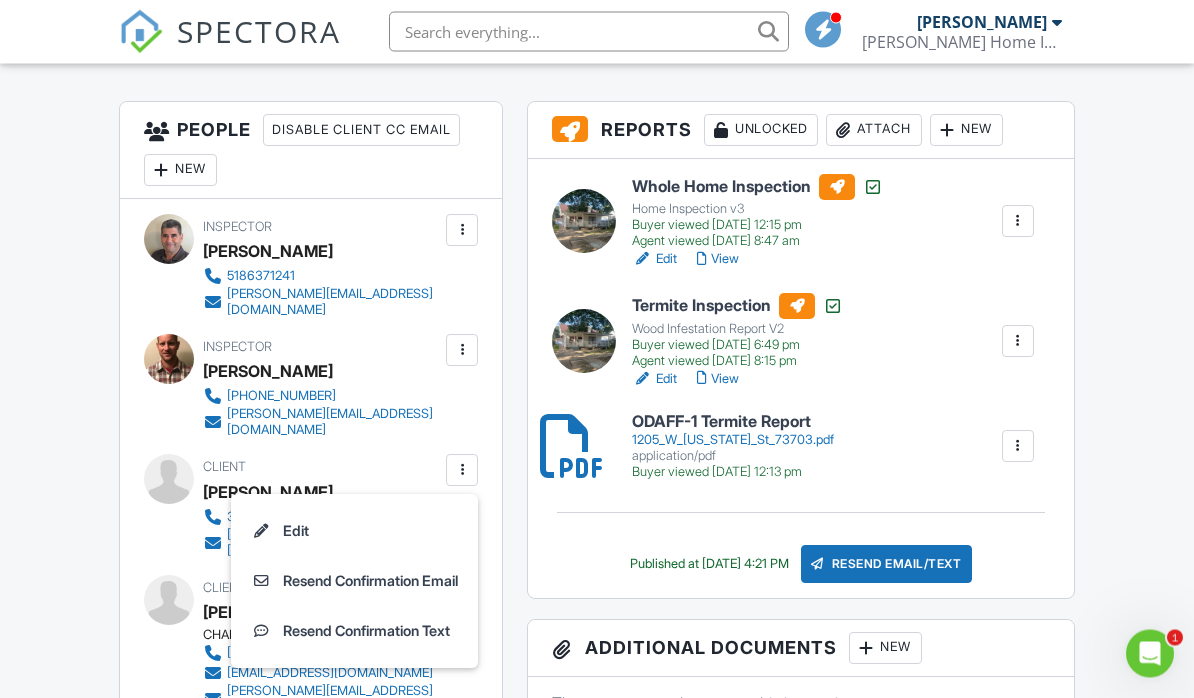scroll, scrollTop: 498, scrollLeft: 0, axis: vertical 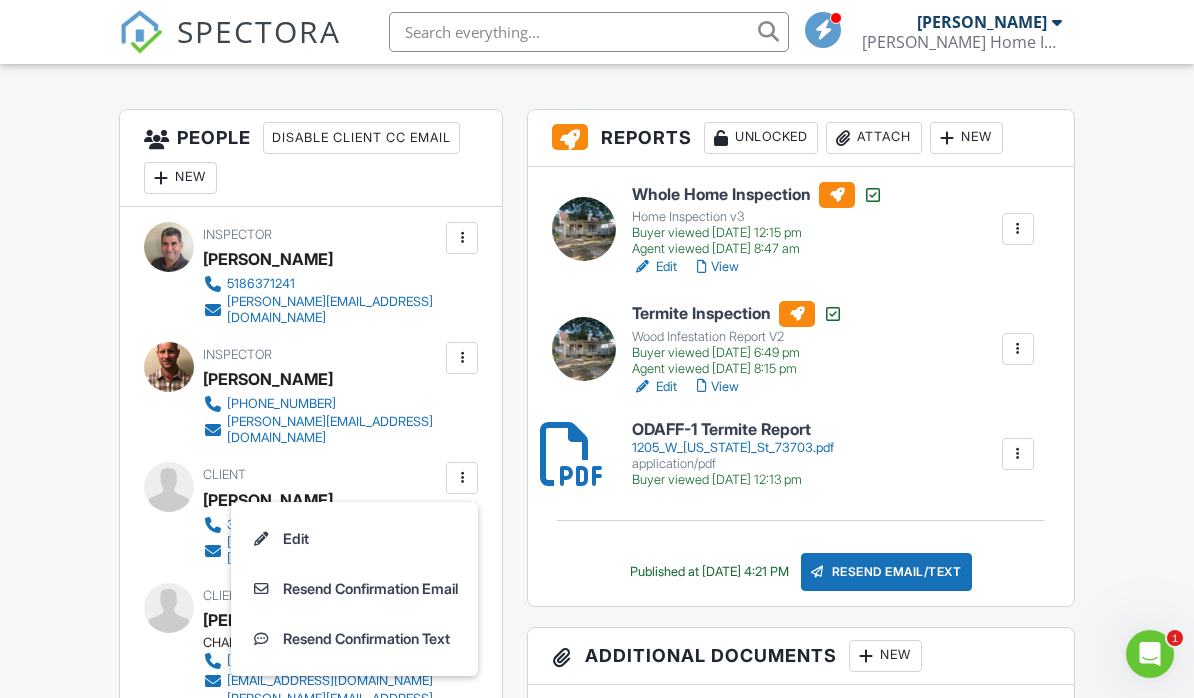 click at bounding box center (1018, 454) 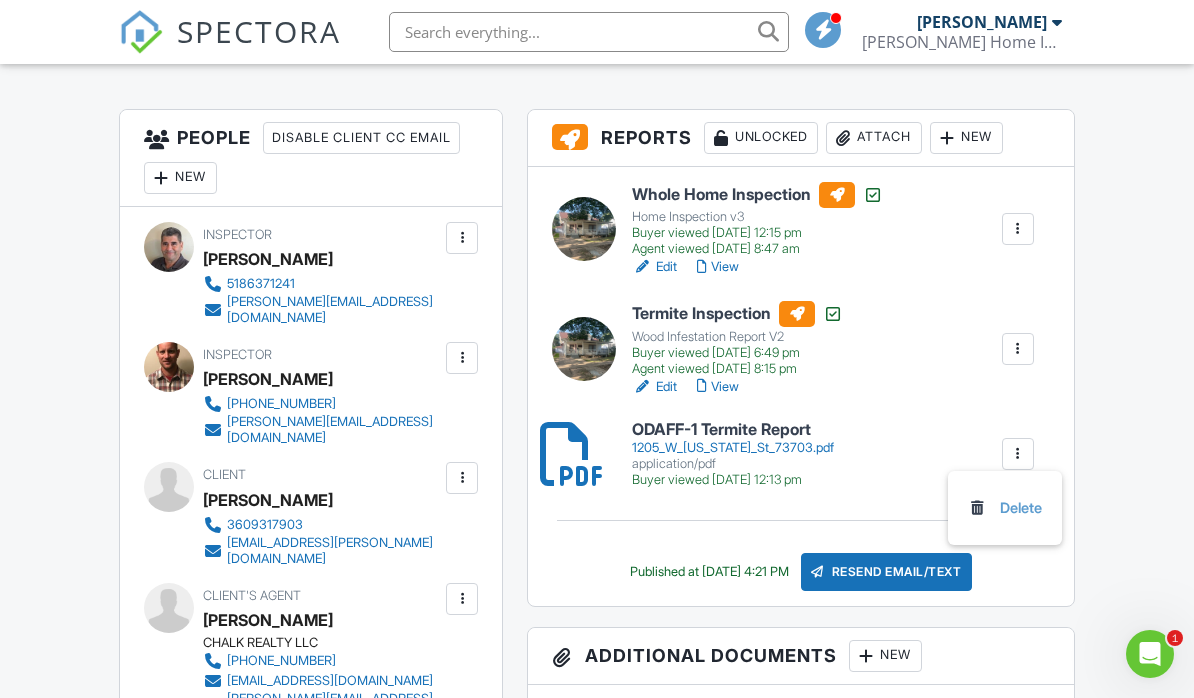 click on "Resend Email/Text" at bounding box center (887, 572) 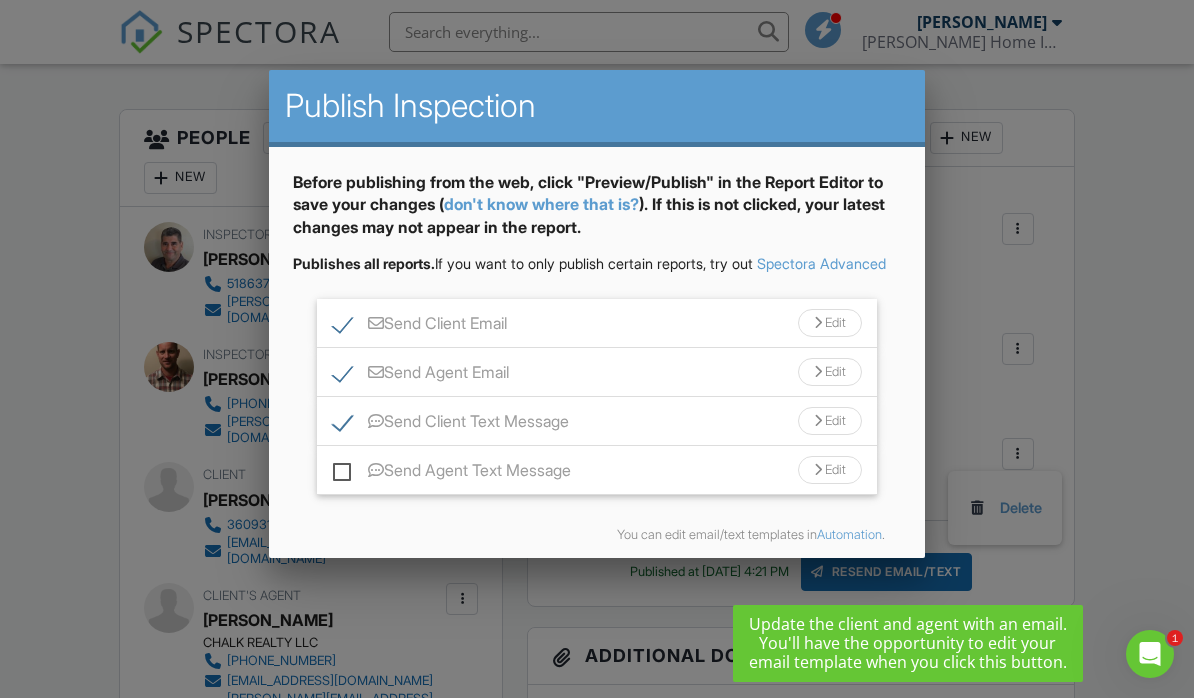 click on "Send Agent Email" at bounding box center [421, 375] 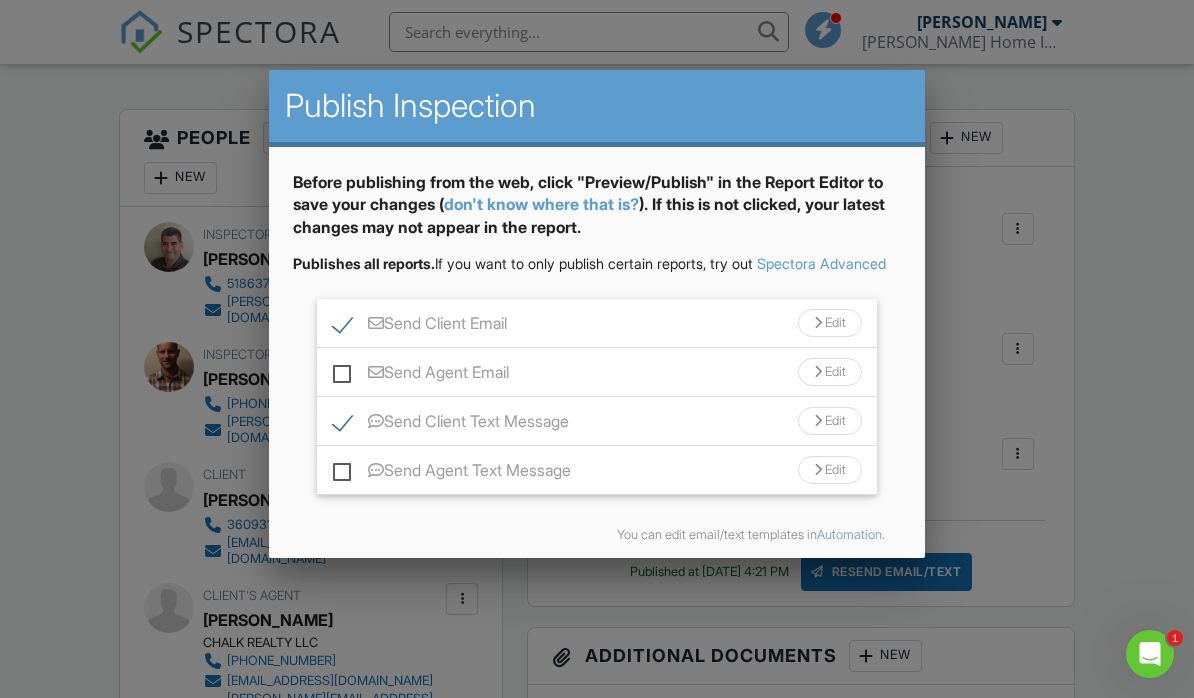 click at bounding box center (597, 336) 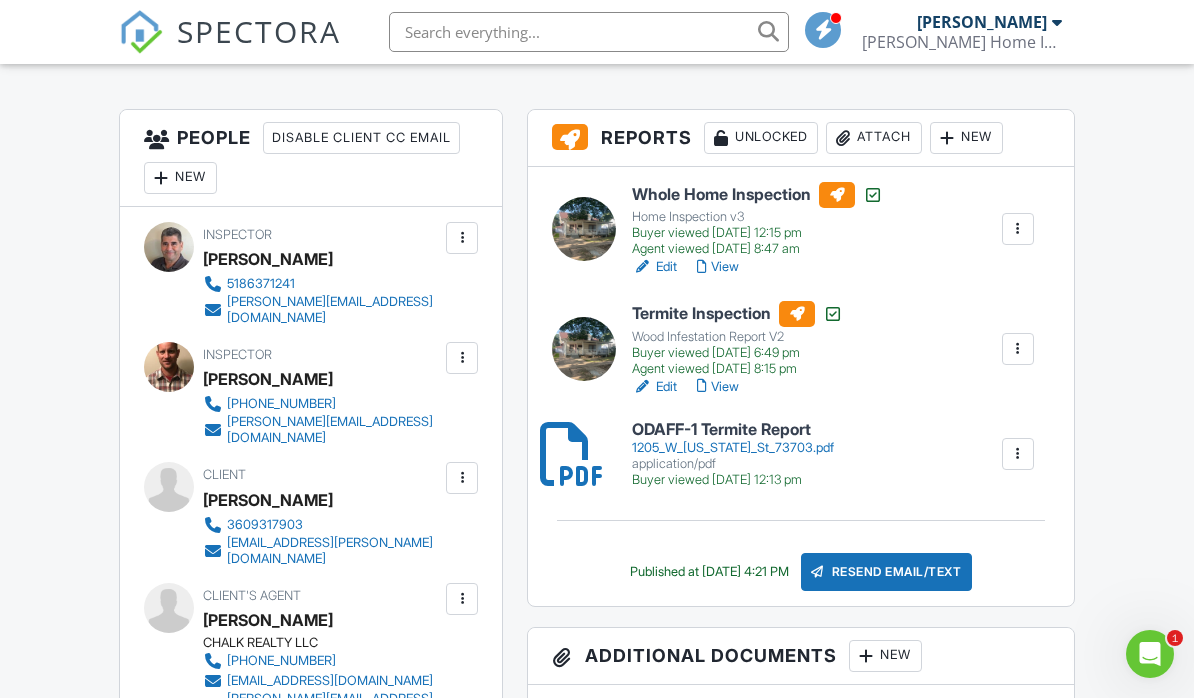 scroll, scrollTop: 495, scrollLeft: 0, axis: vertical 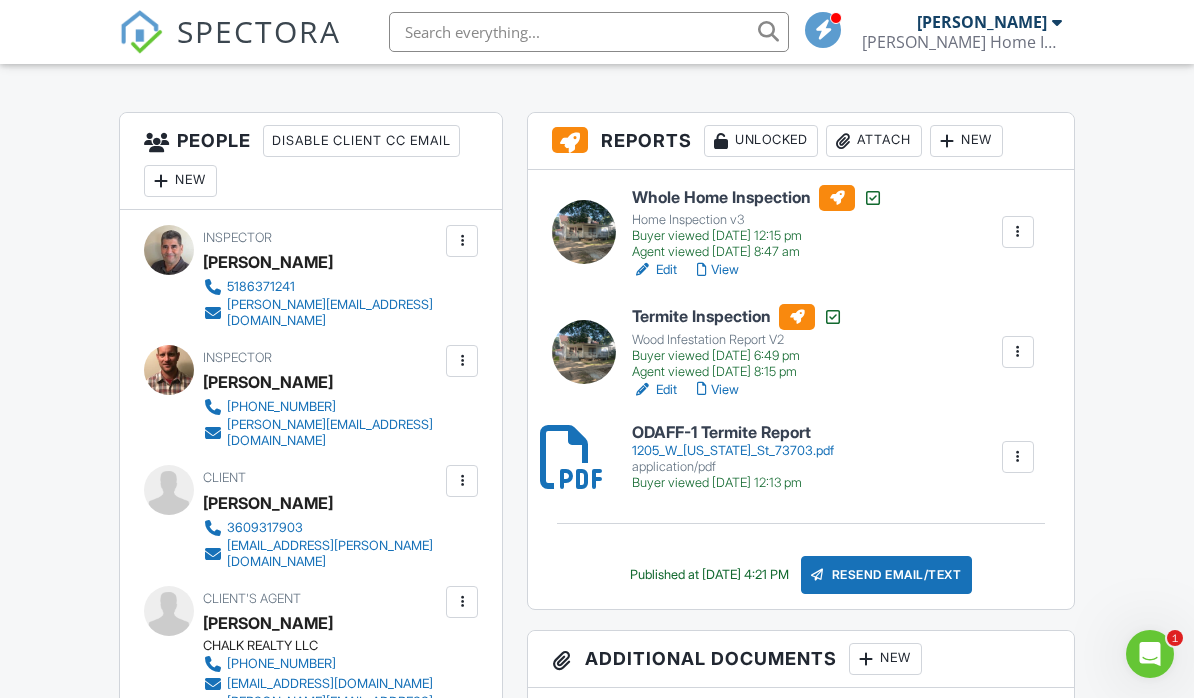 click on "application/pdf" at bounding box center [733, 467] 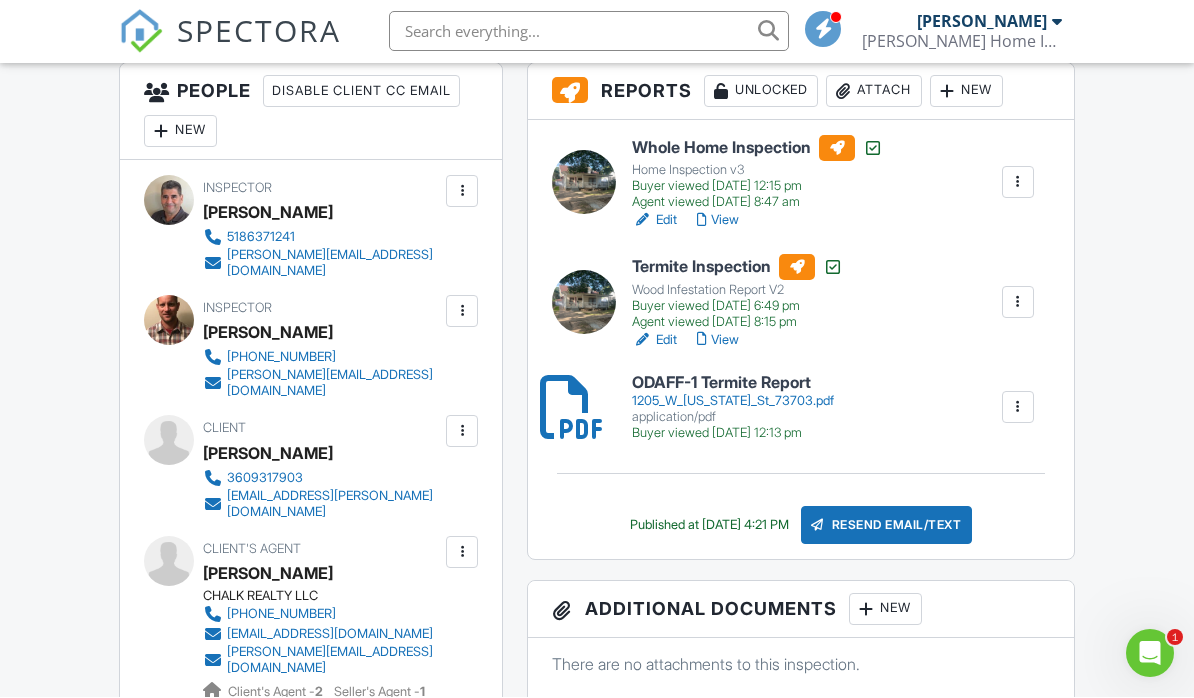 scroll, scrollTop: 568, scrollLeft: 0, axis: vertical 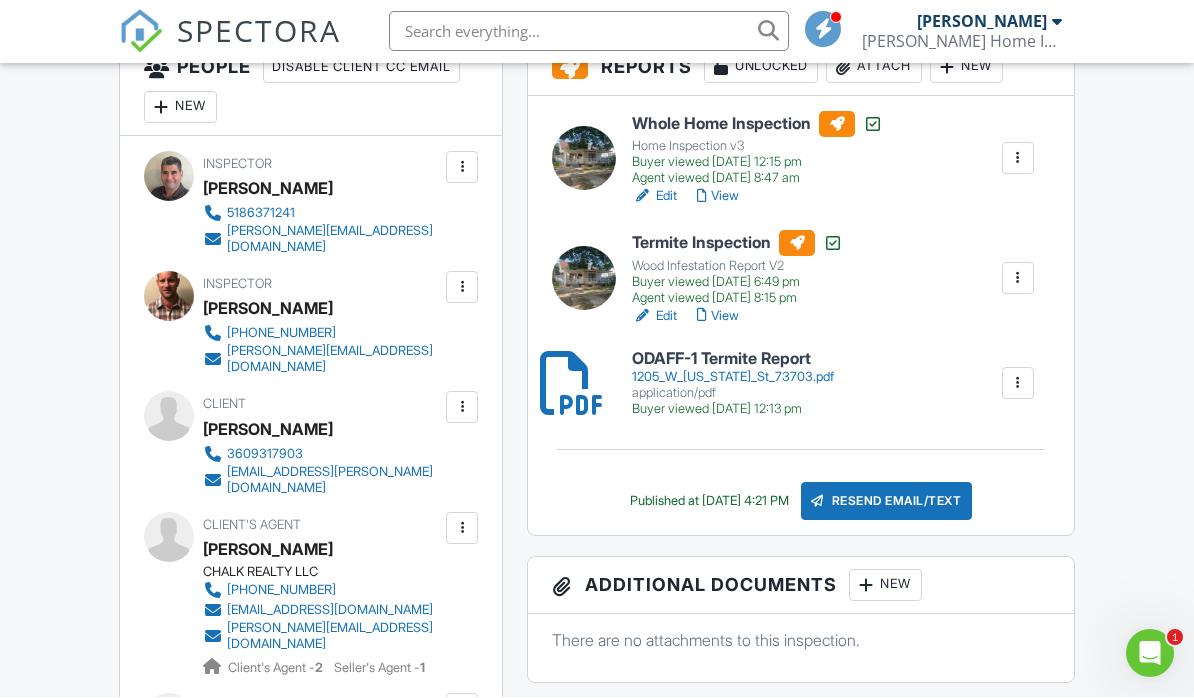 click on "Resend Email/Text" at bounding box center (887, 502) 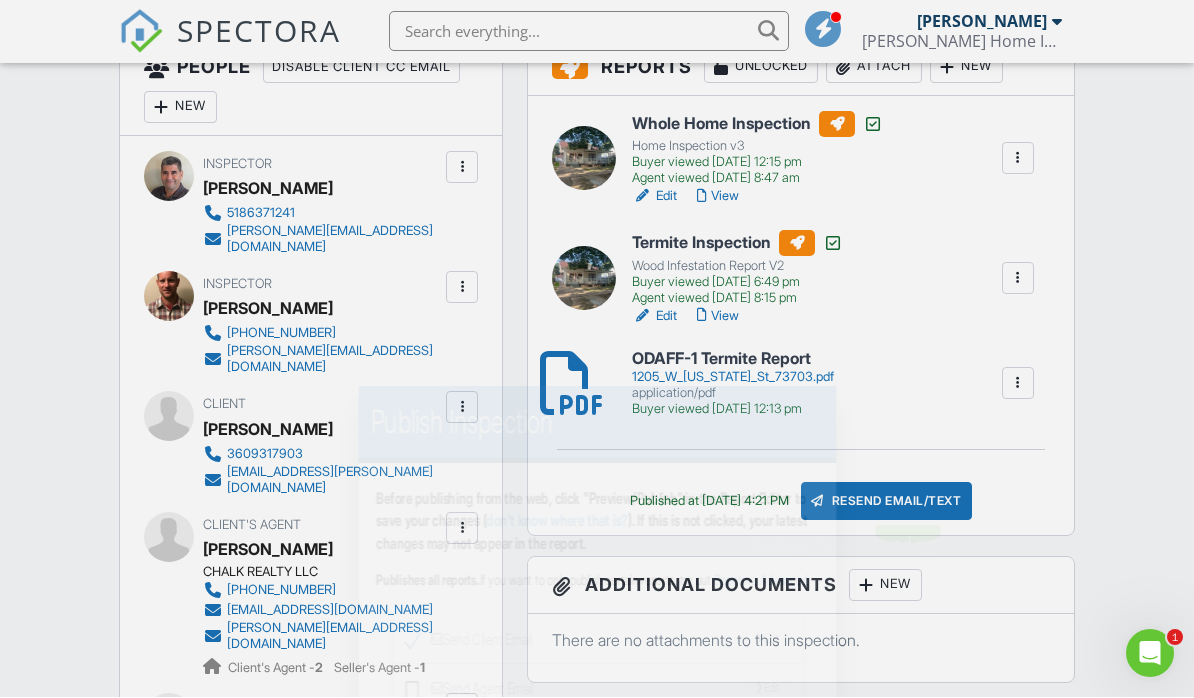 scroll, scrollTop: 569, scrollLeft: 0, axis: vertical 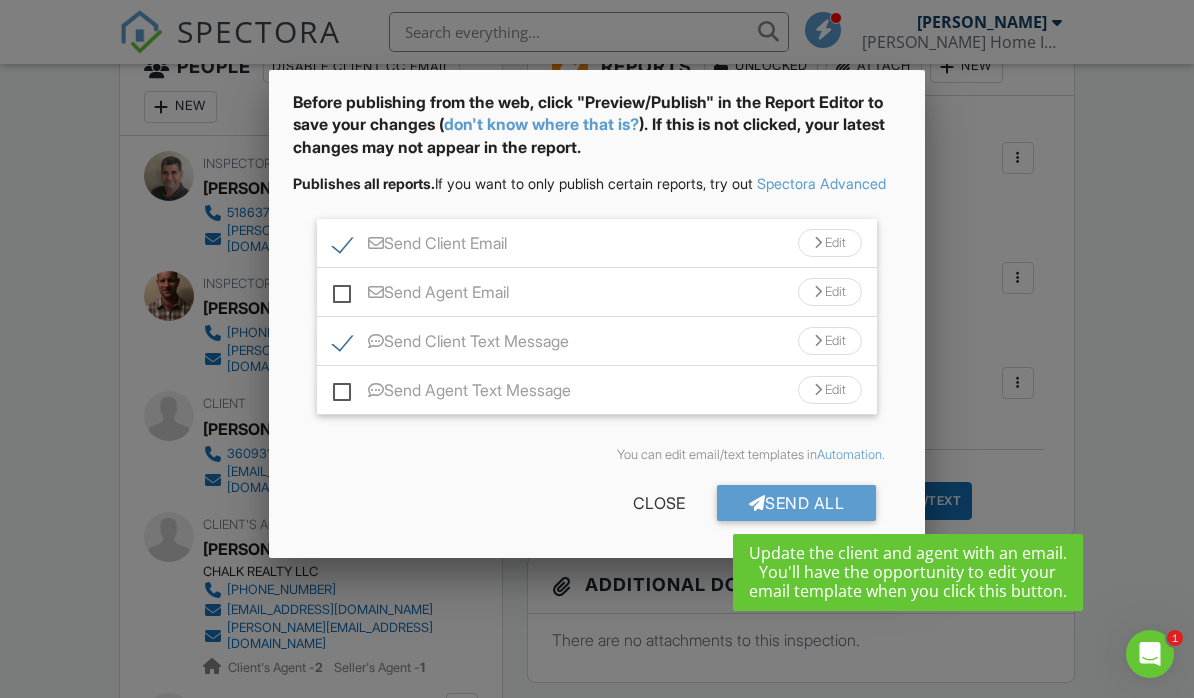 click at bounding box center (757, 503) 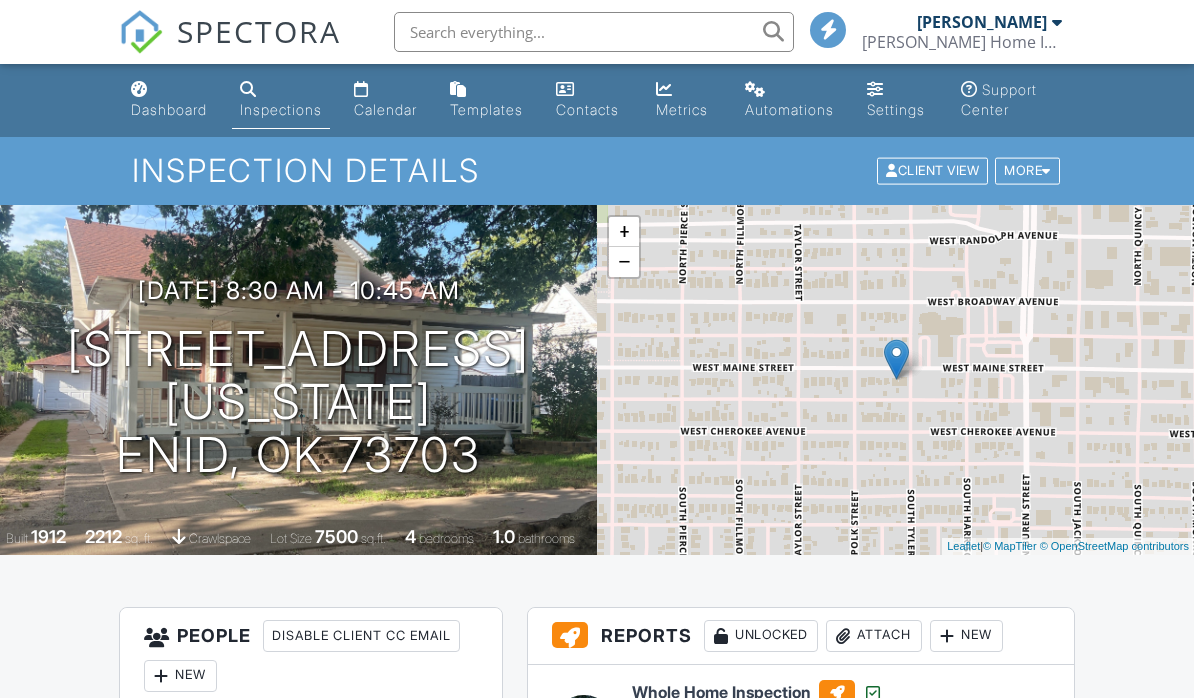 scroll, scrollTop: 569, scrollLeft: 0, axis: vertical 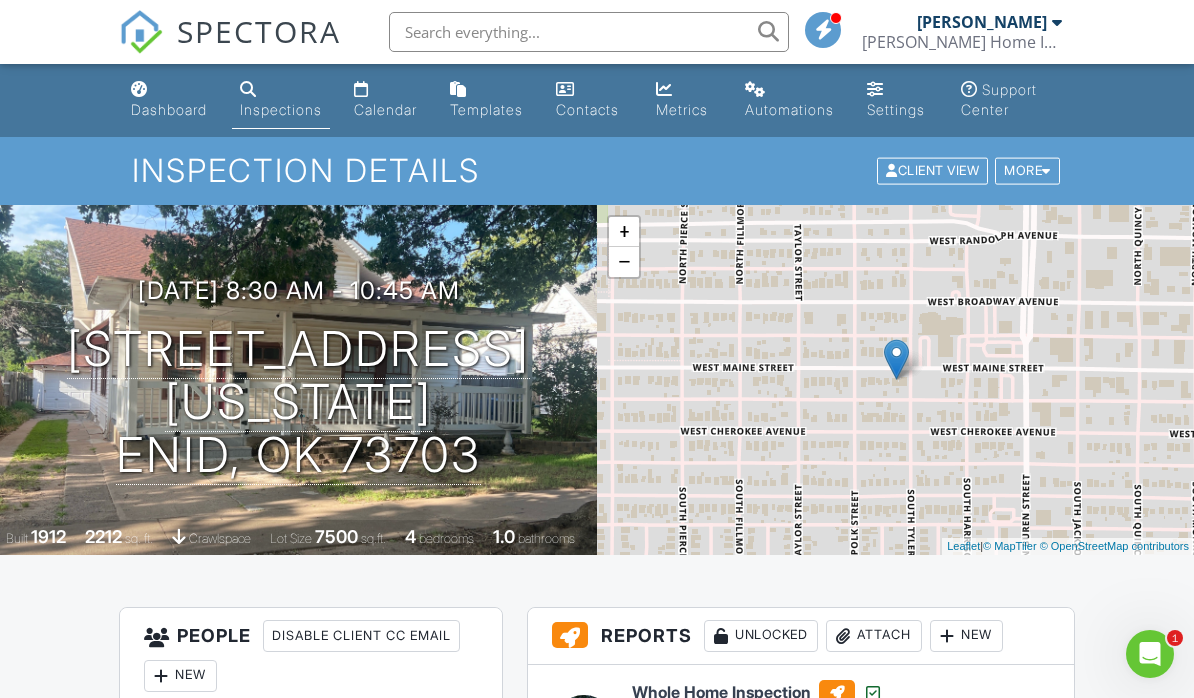 click on "Dashboard" at bounding box center [169, 100] 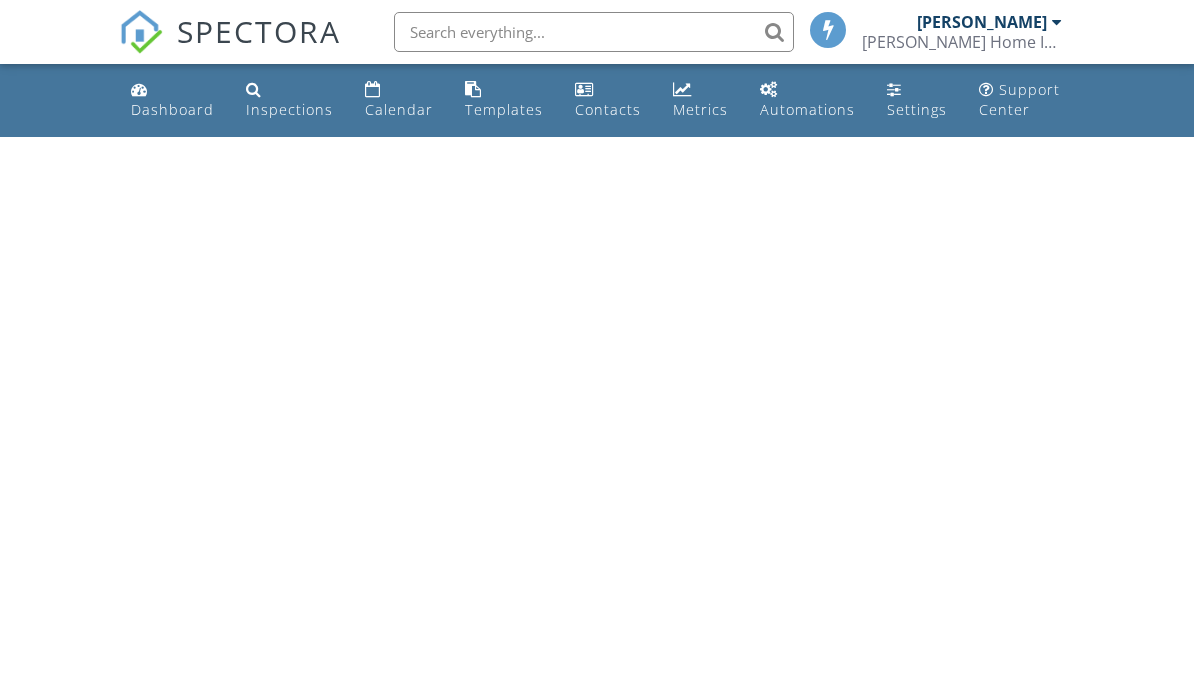 scroll, scrollTop: 0, scrollLeft: 0, axis: both 